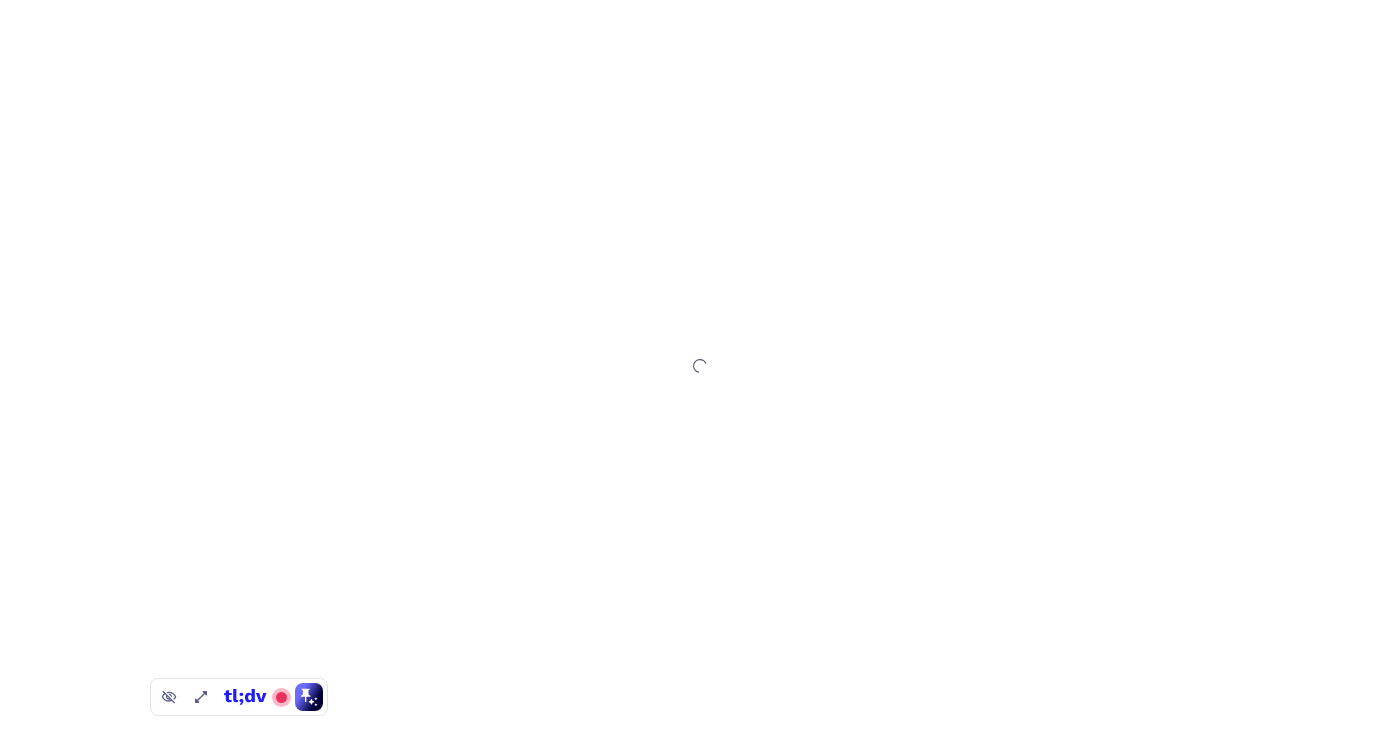 scroll, scrollTop: 0, scrollLeft: 0, axis: both 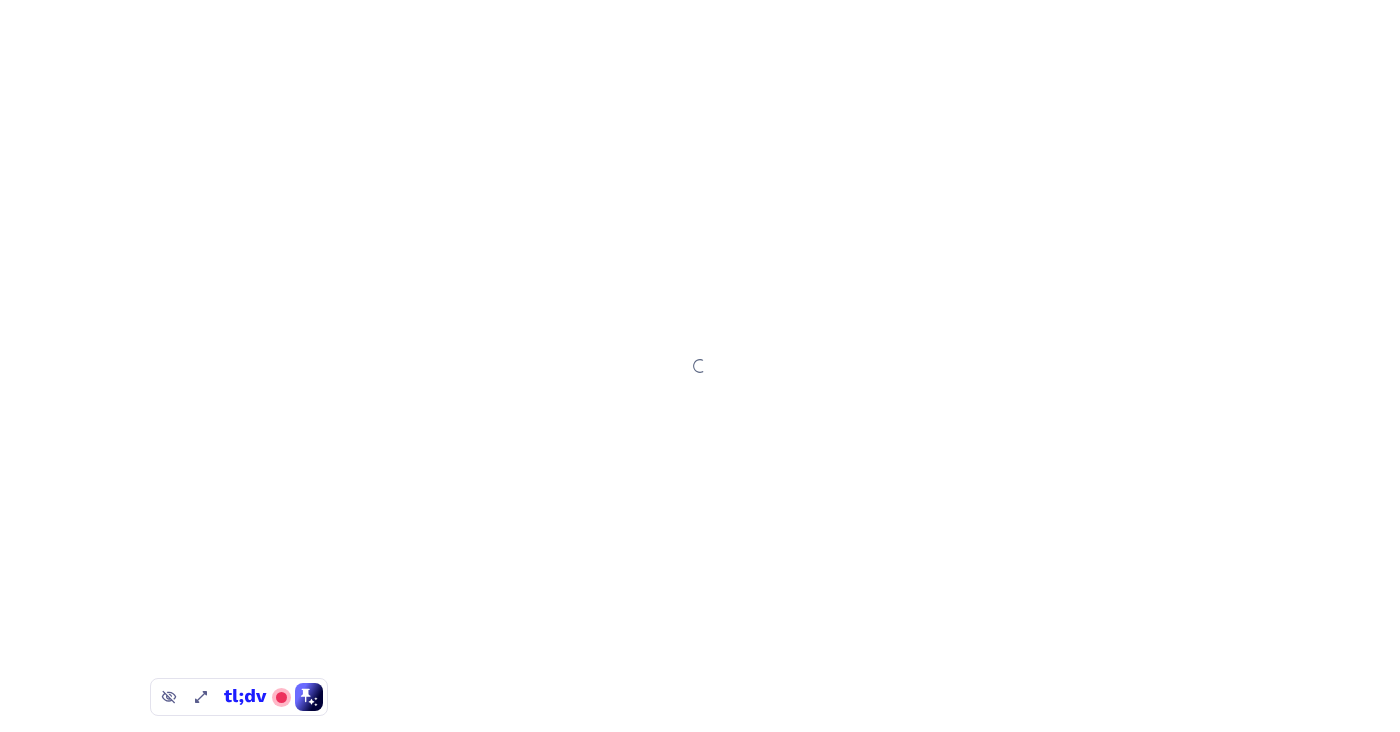 click at bounding box center (700, 366) 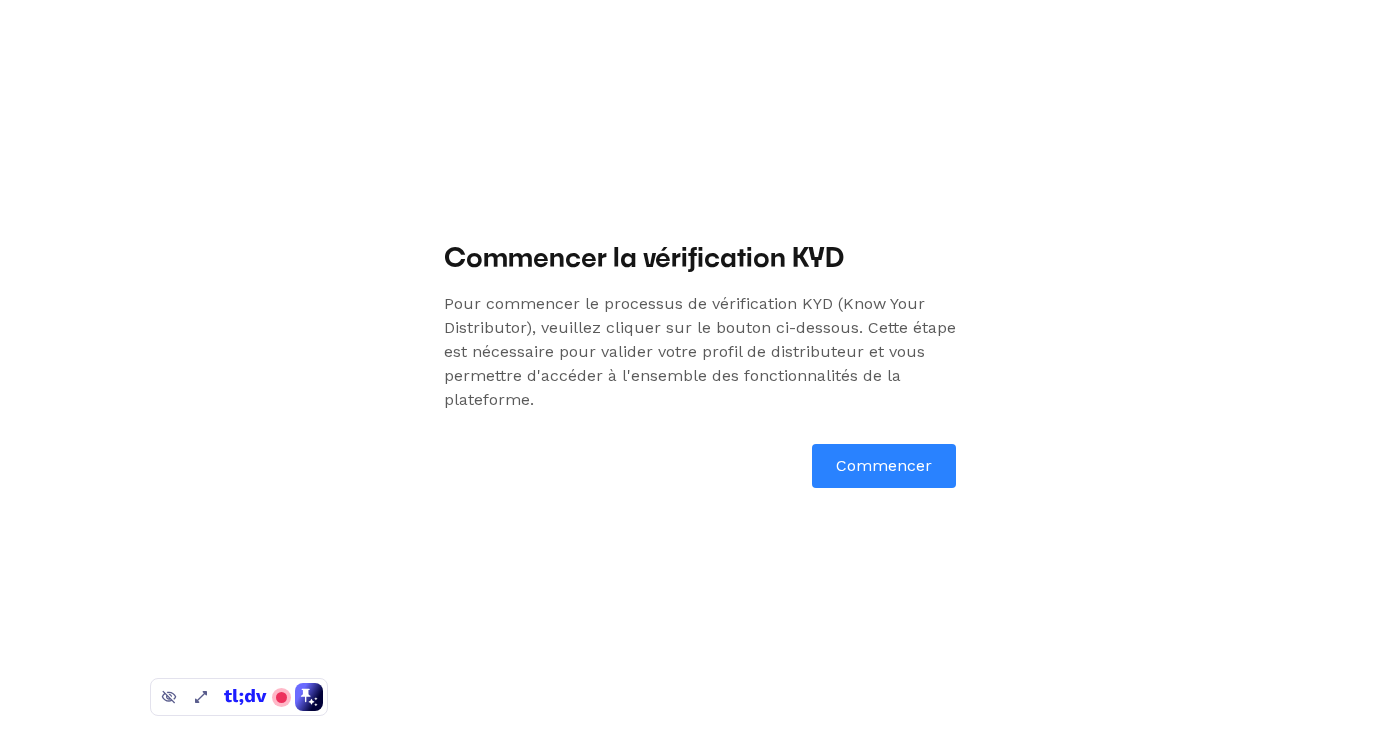click on "Pour commencer le processus de vérification KYD (Know Your Distributor), veuillez cliquer sur le bouton ci-dessous. Cette étape est nécessaire pour valider votre profil de distributeur et vous permettre d'accéder à l'ensemble des fonctionnalités de la plateforme." at bounding box center [700, 352] 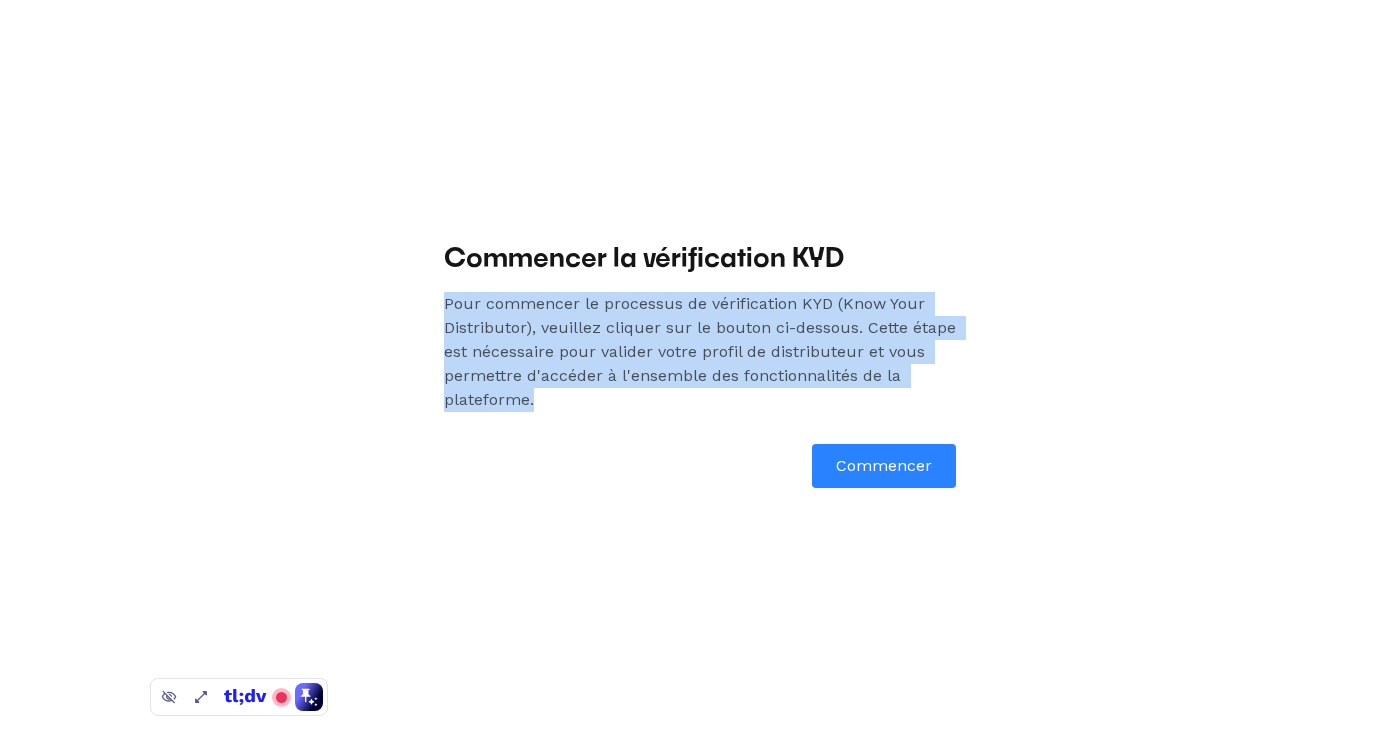 drag, startPoint x: 445, startPoint y: 300, endPoint x: 549, endPoint y: 401, distance: 144.97241 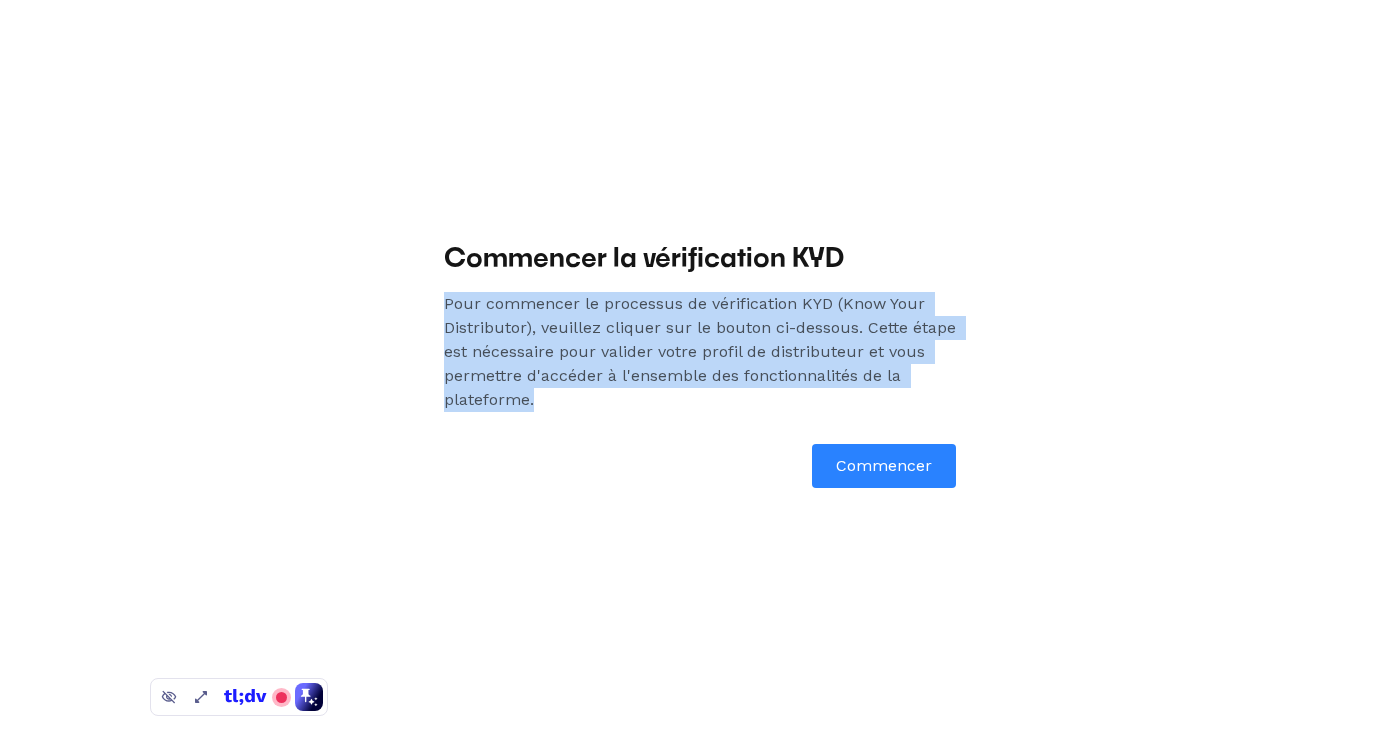 click on "Pour commencer le processus de vérification KYD (Know Your Distributor), veuillez cliquer sur le bouton ci-dessous. Cette étape est nécessaire pour valider votre profil de distributeur et vous permettre d'accéder à l'ensemble des fonctionnalités de la plateforme." at bounding box center (700, 352) 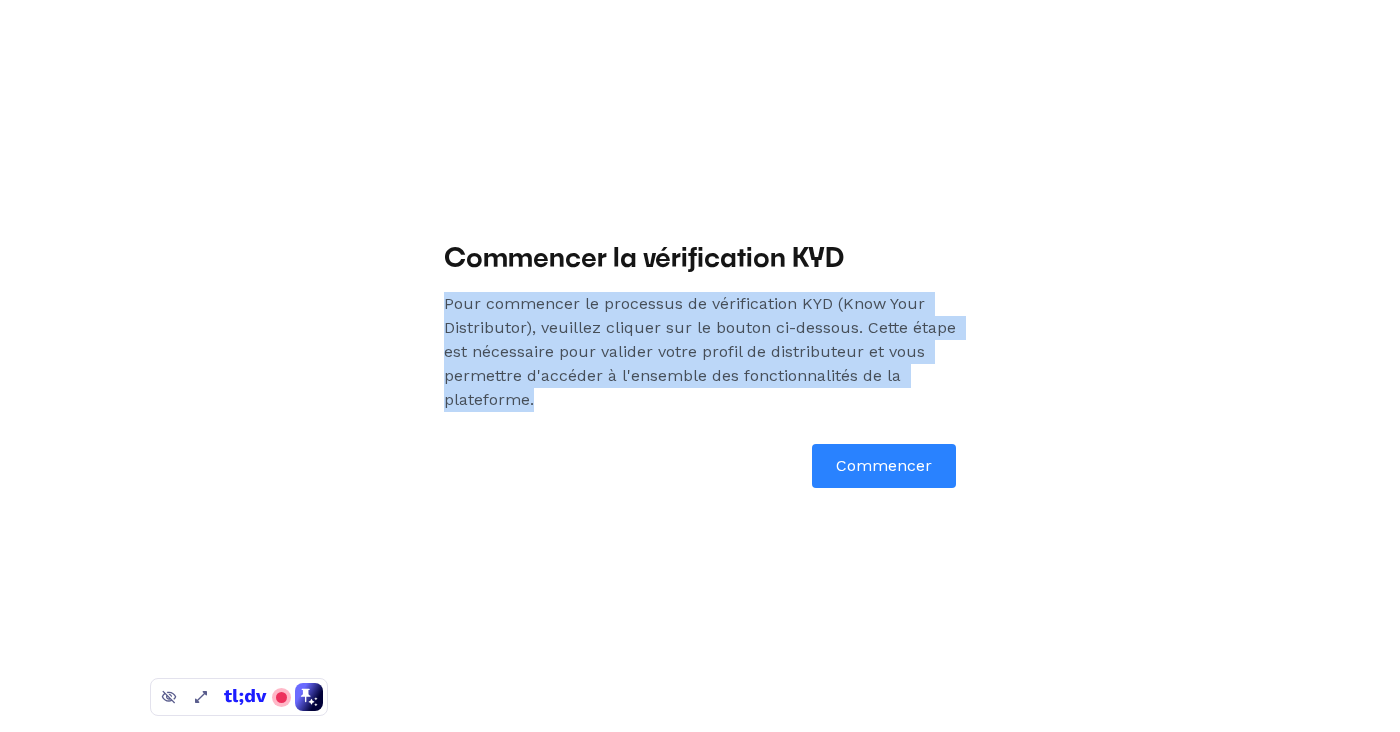 copy on "Pour commencer le processus de vérification KYD (Know Your Distributor), veuillez cliquer sur le bouton ci-dessous. Cette étape est nécessaire pour valider votre profil de distributeur et vous permettre d'accéder à l'ensemble des fonctionnalités de la plateforme." 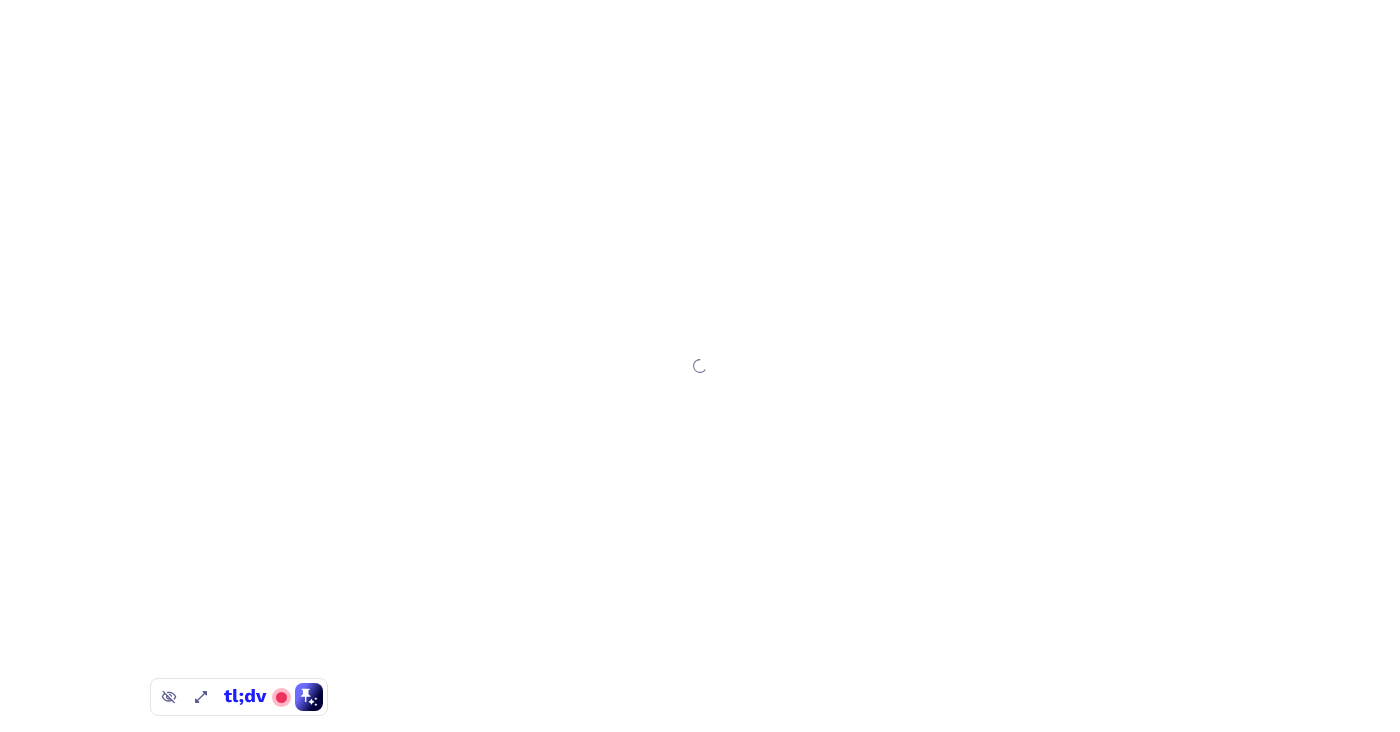 click at bounding box center (700, 366) 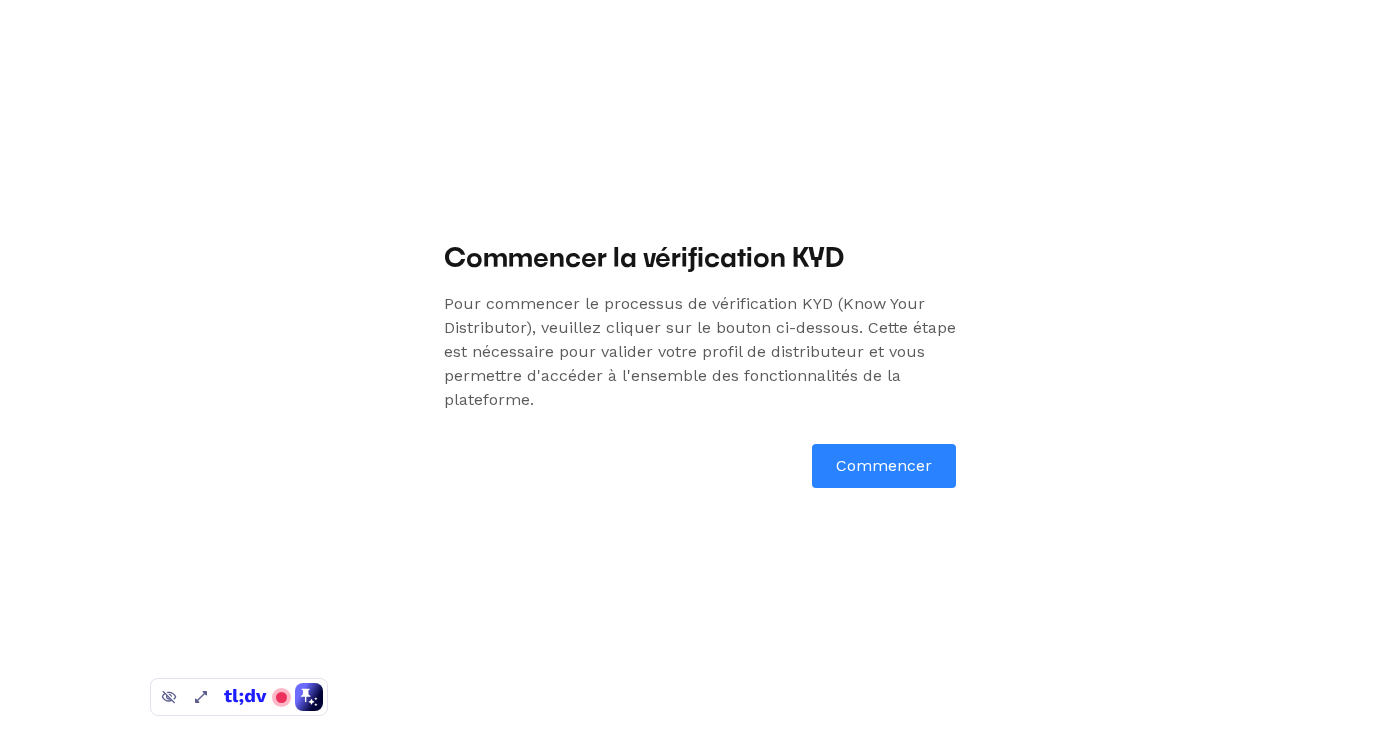 click on "Commencer" at bounding box center [884, 466] 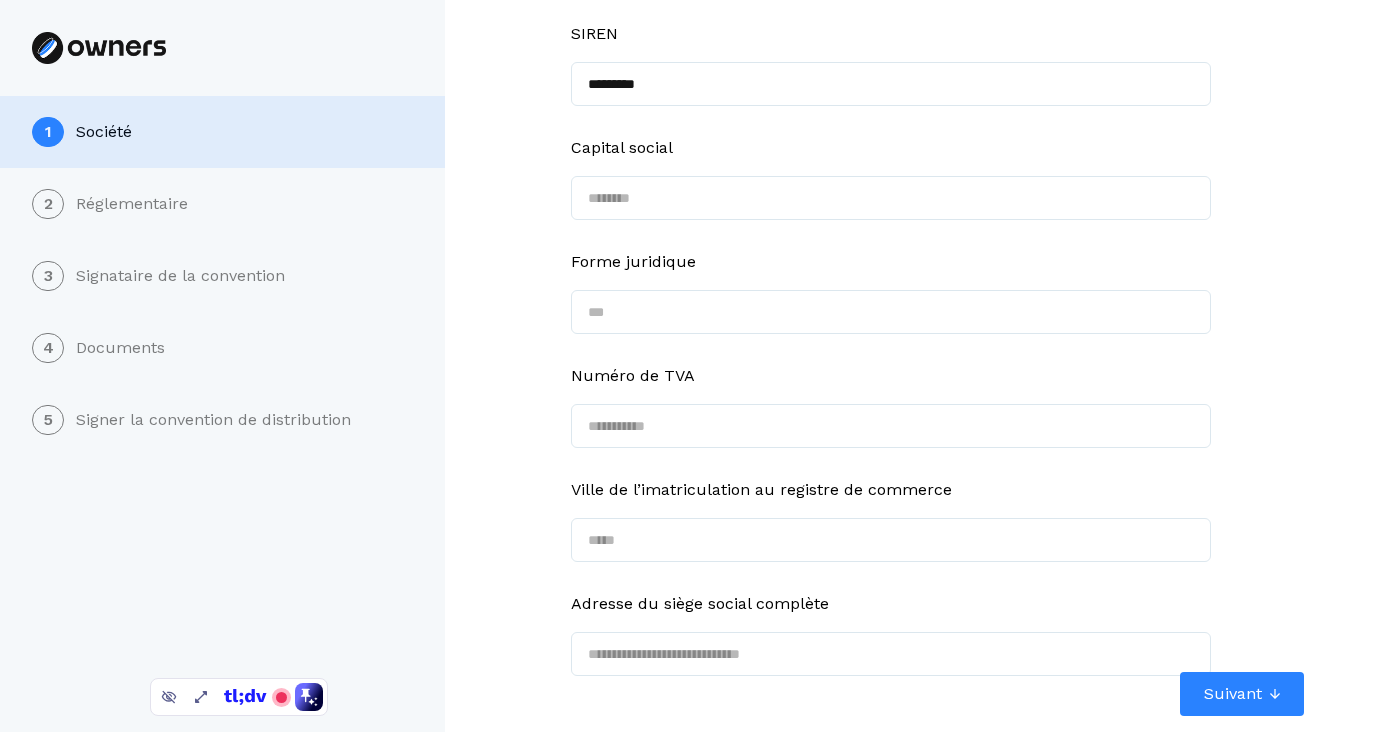 scroll, scrollTop: 354, scrollLeft: 0, axis: vertical 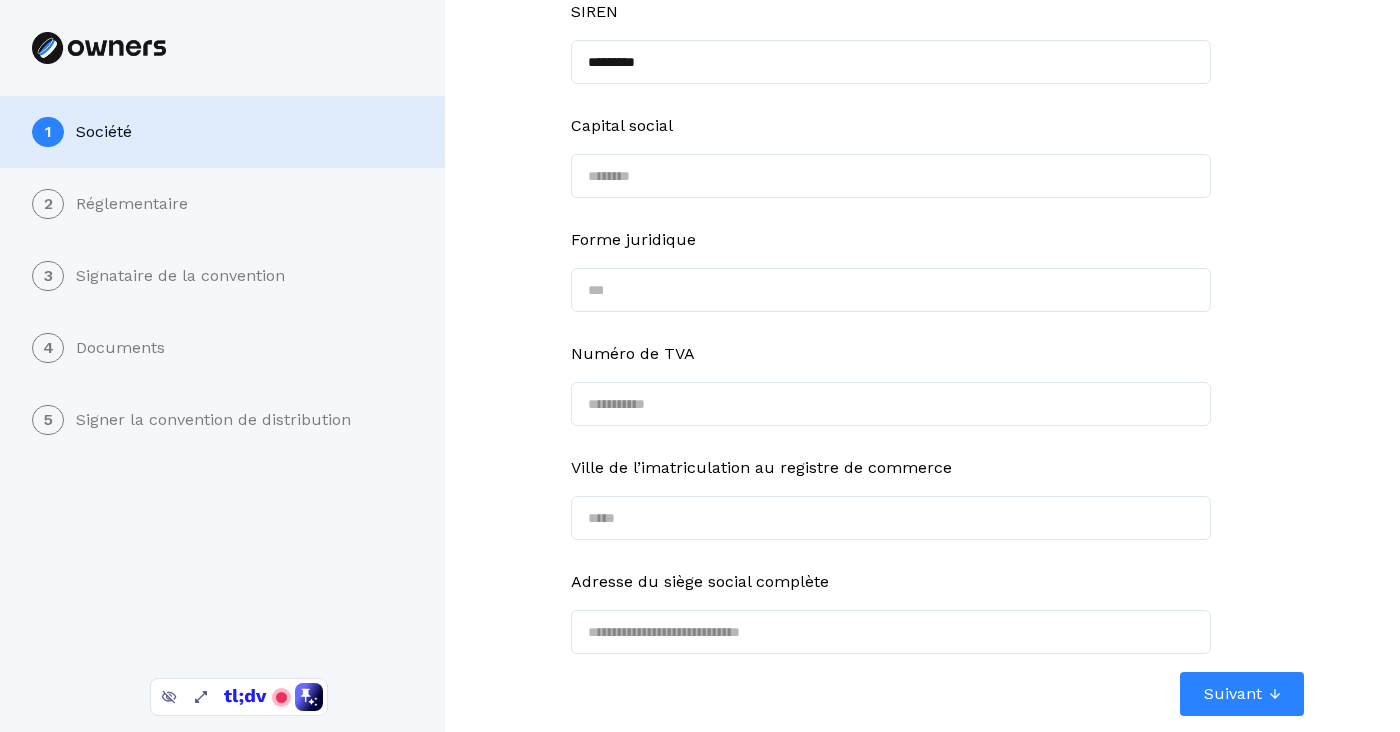 click on "Suivant" at bounding box center [1233, 694] 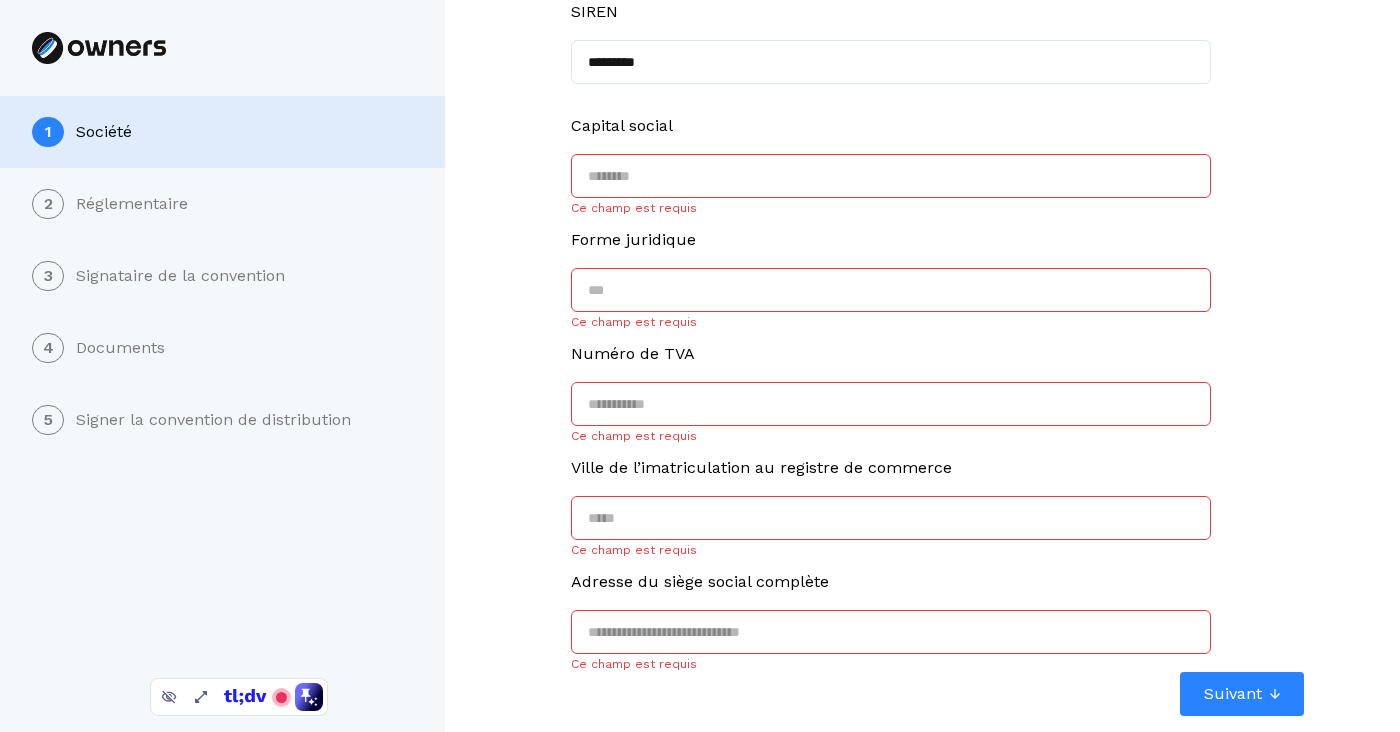 scroll, scrollTop: 151, scrollLeft: 0, axis: vertical 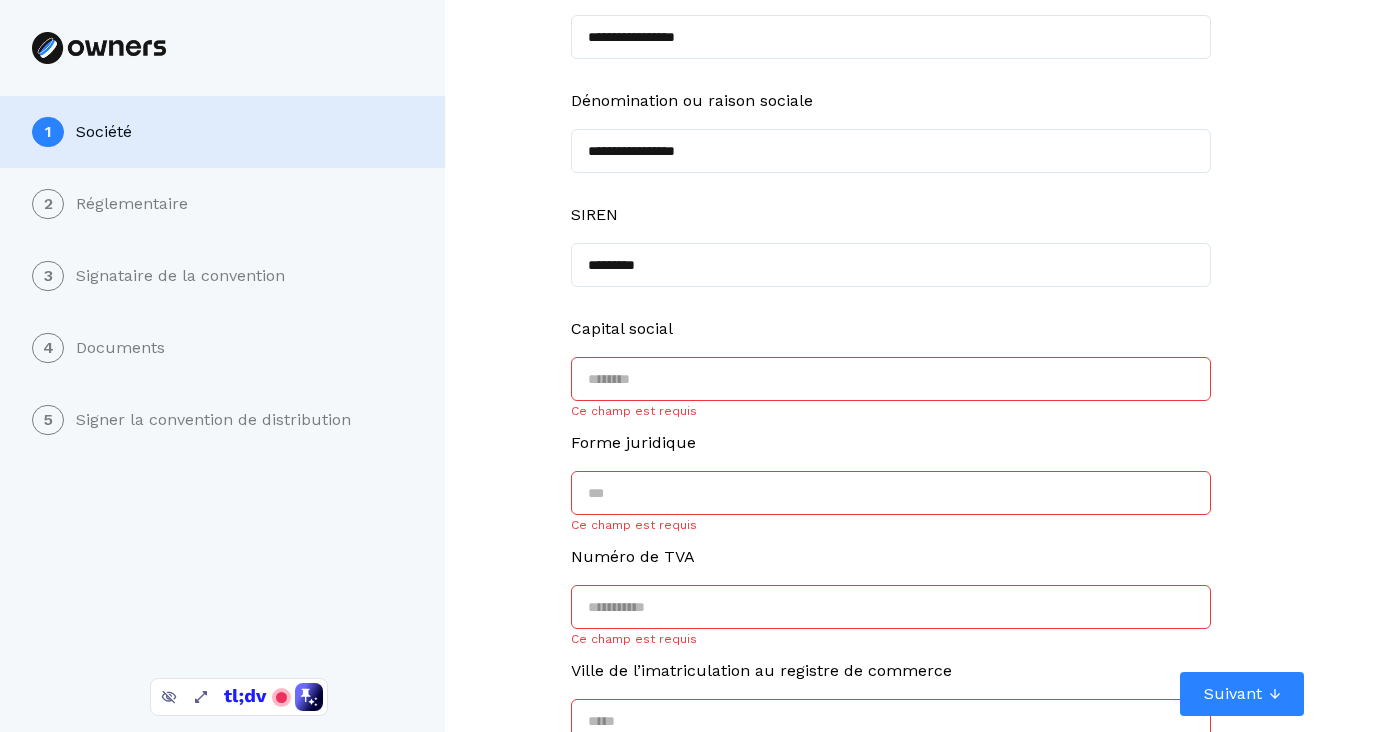 click at bounding box center (891, 379) 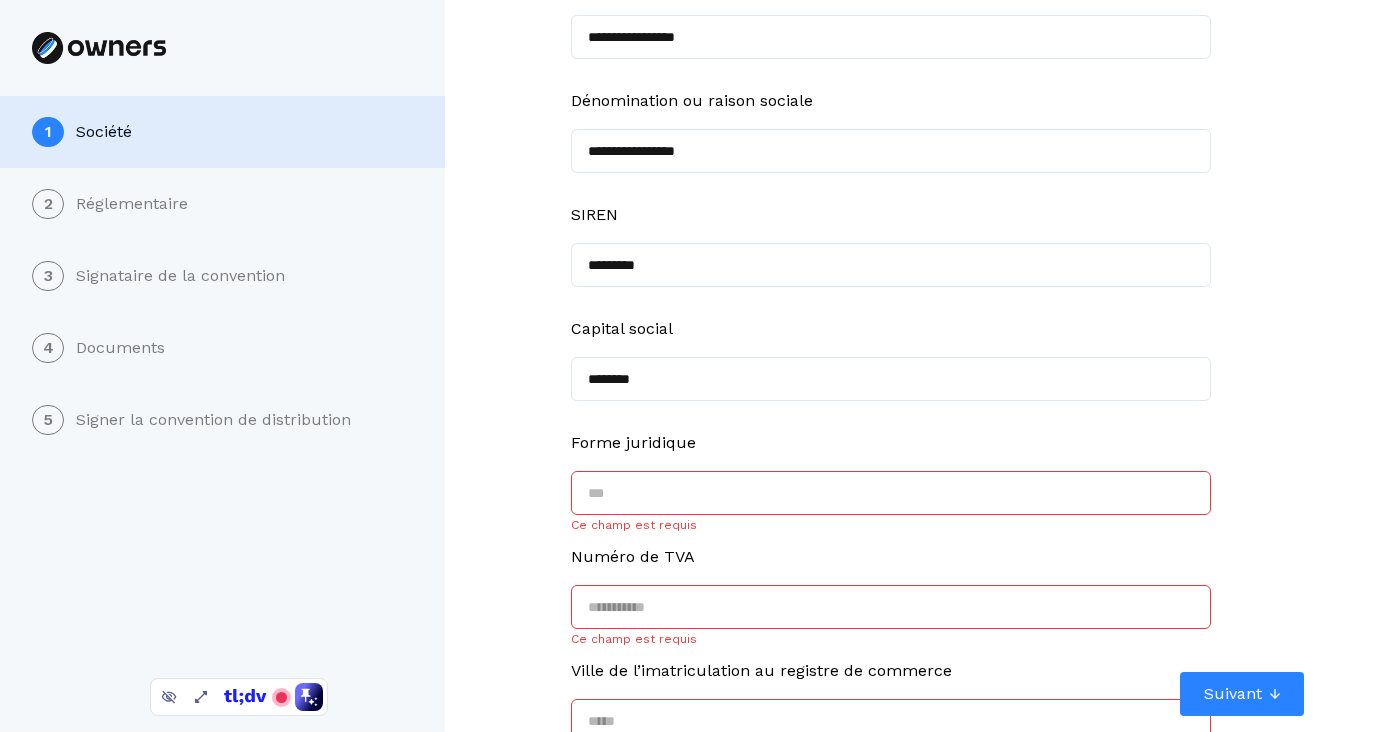 type on "********" 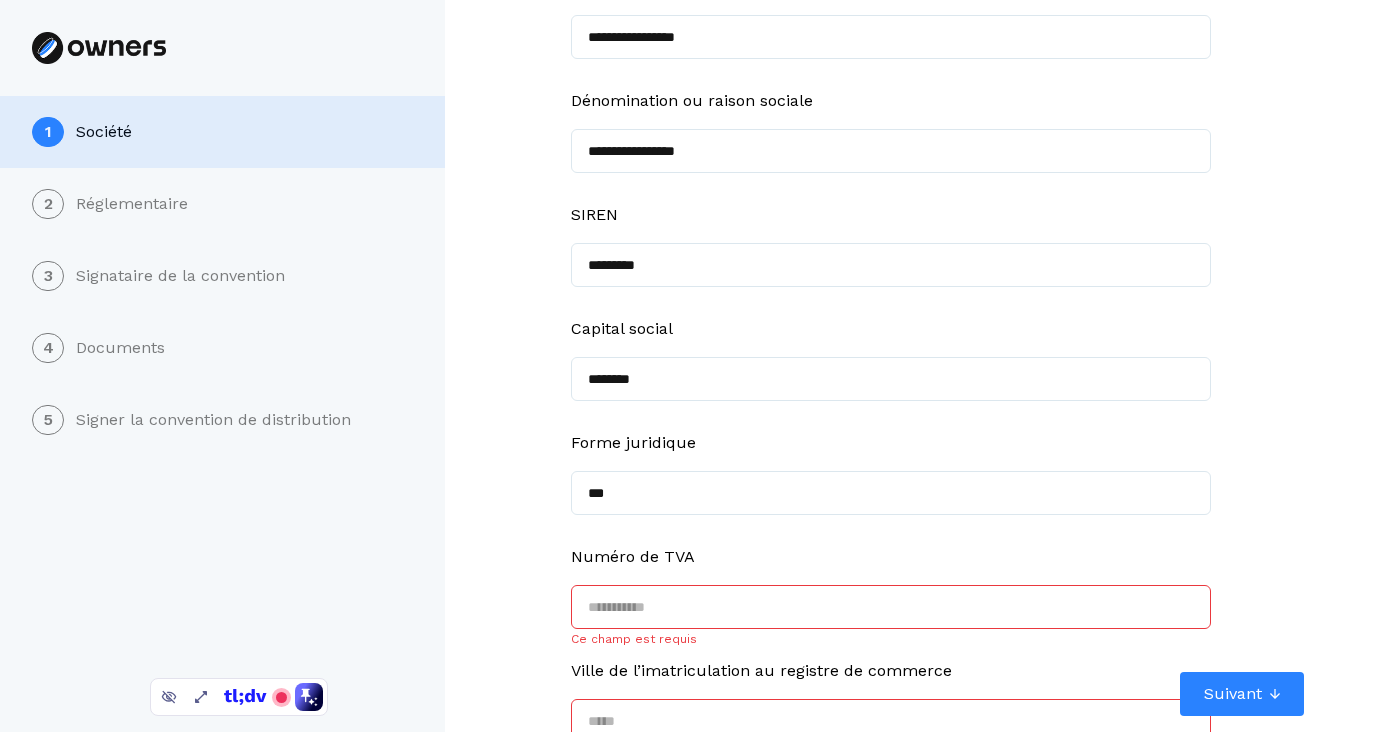 type on "***" 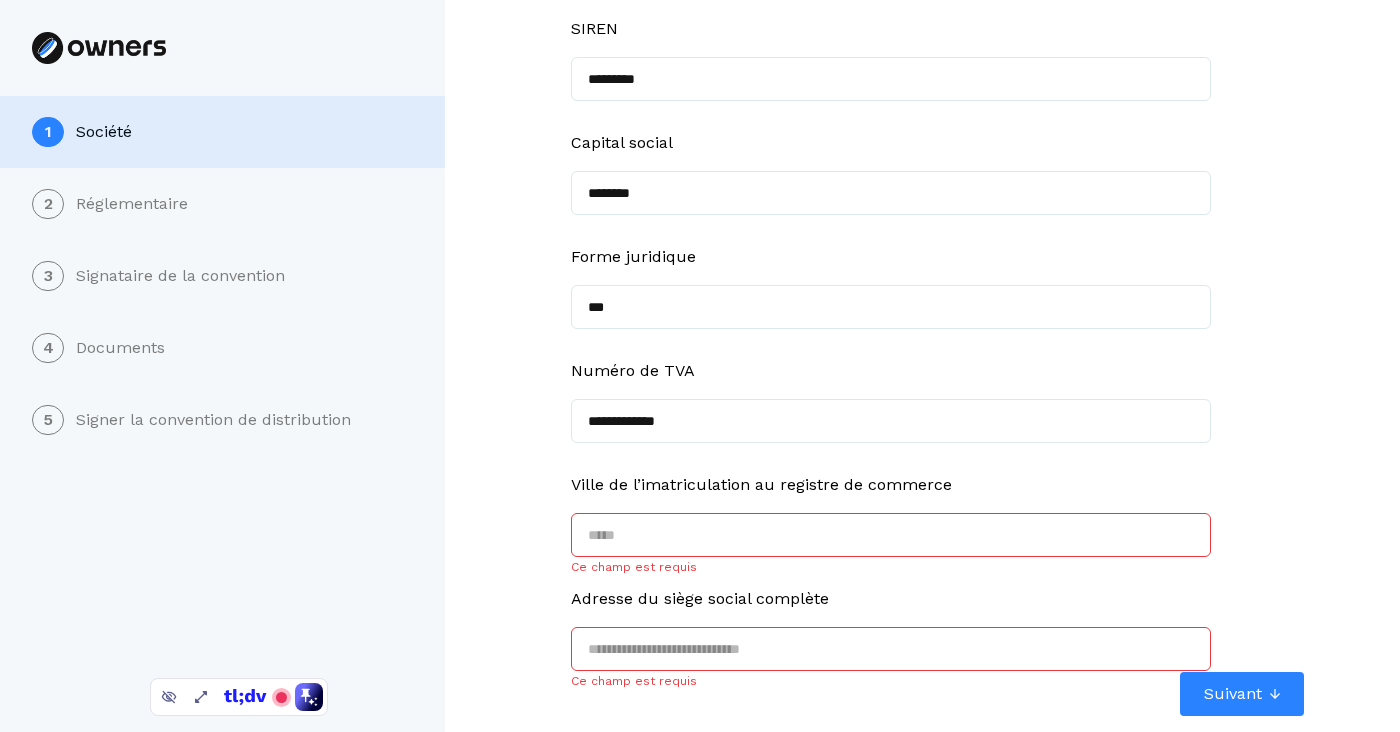 scroll, scrollTop: 354, scrollLeft: 0, axis: vertical 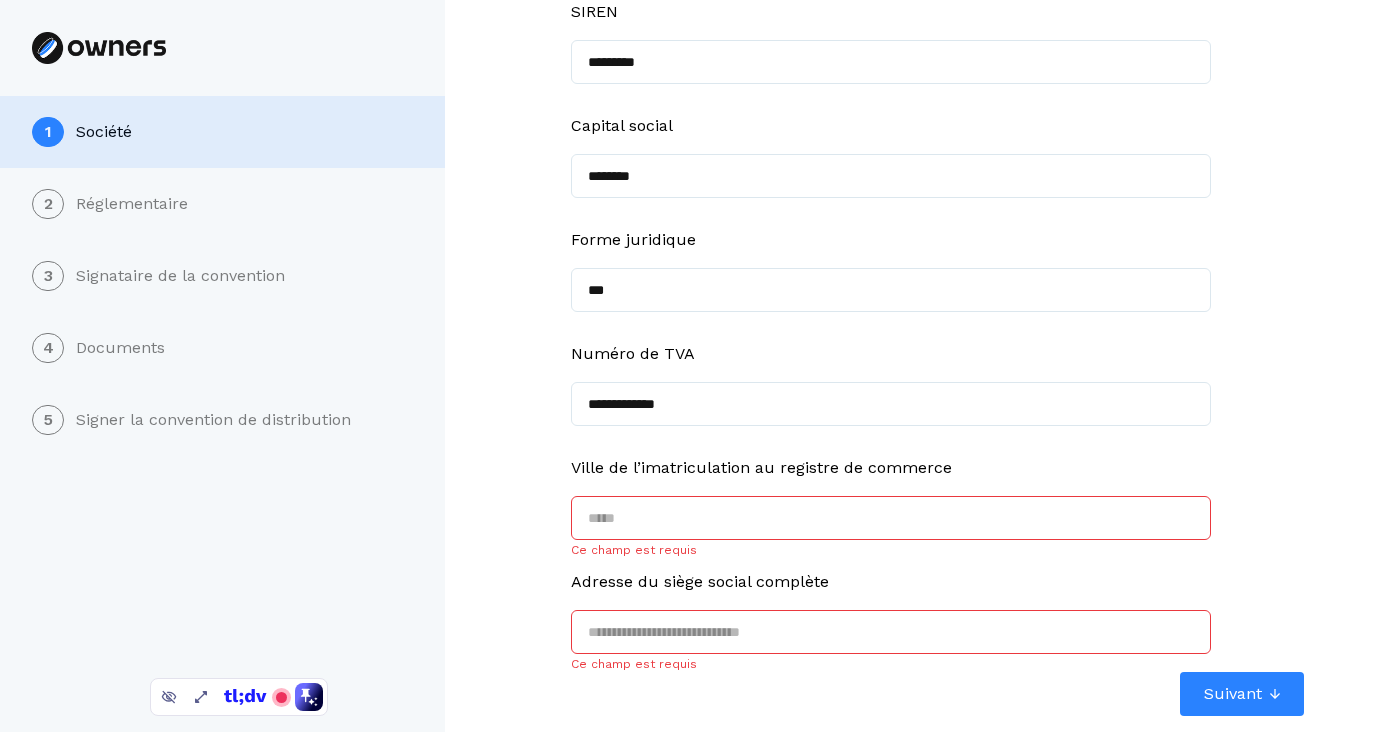 type on "**********" 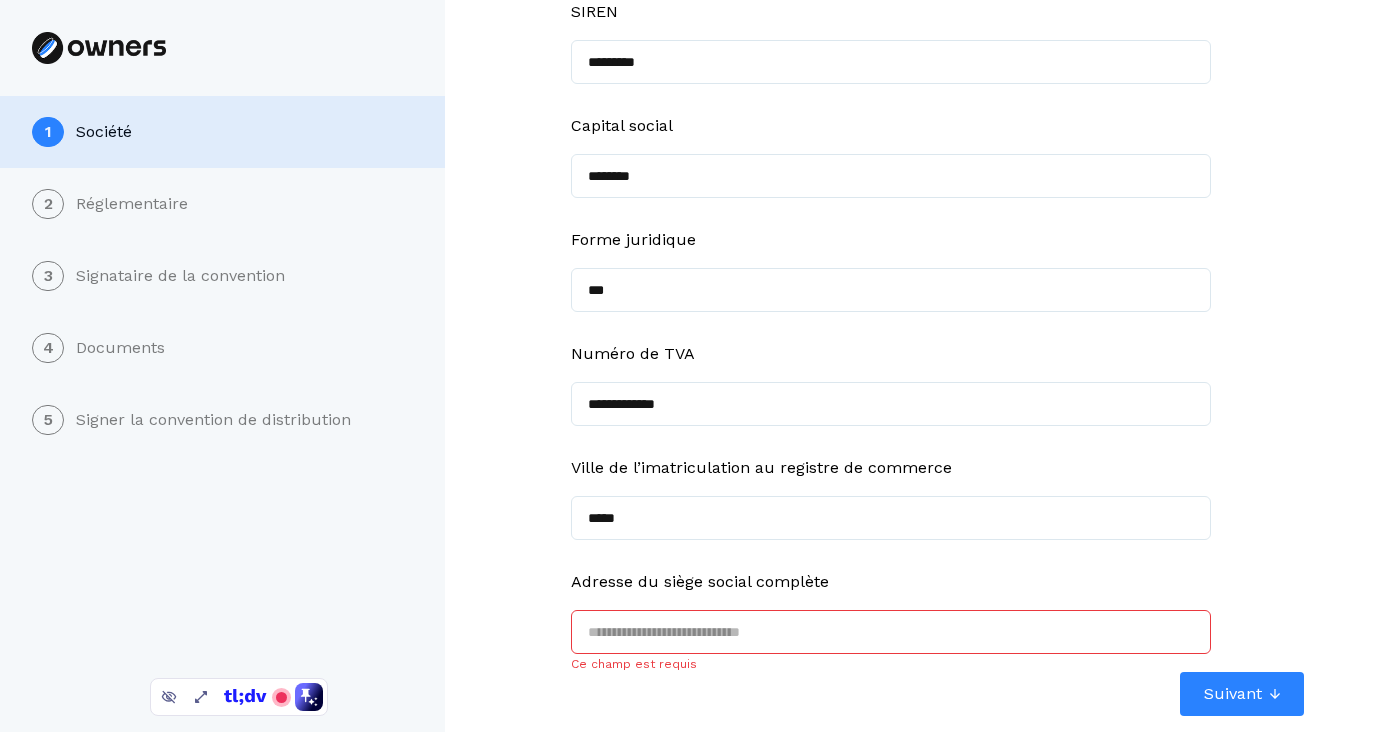 click on "*****" at bounding box center (891, 518) 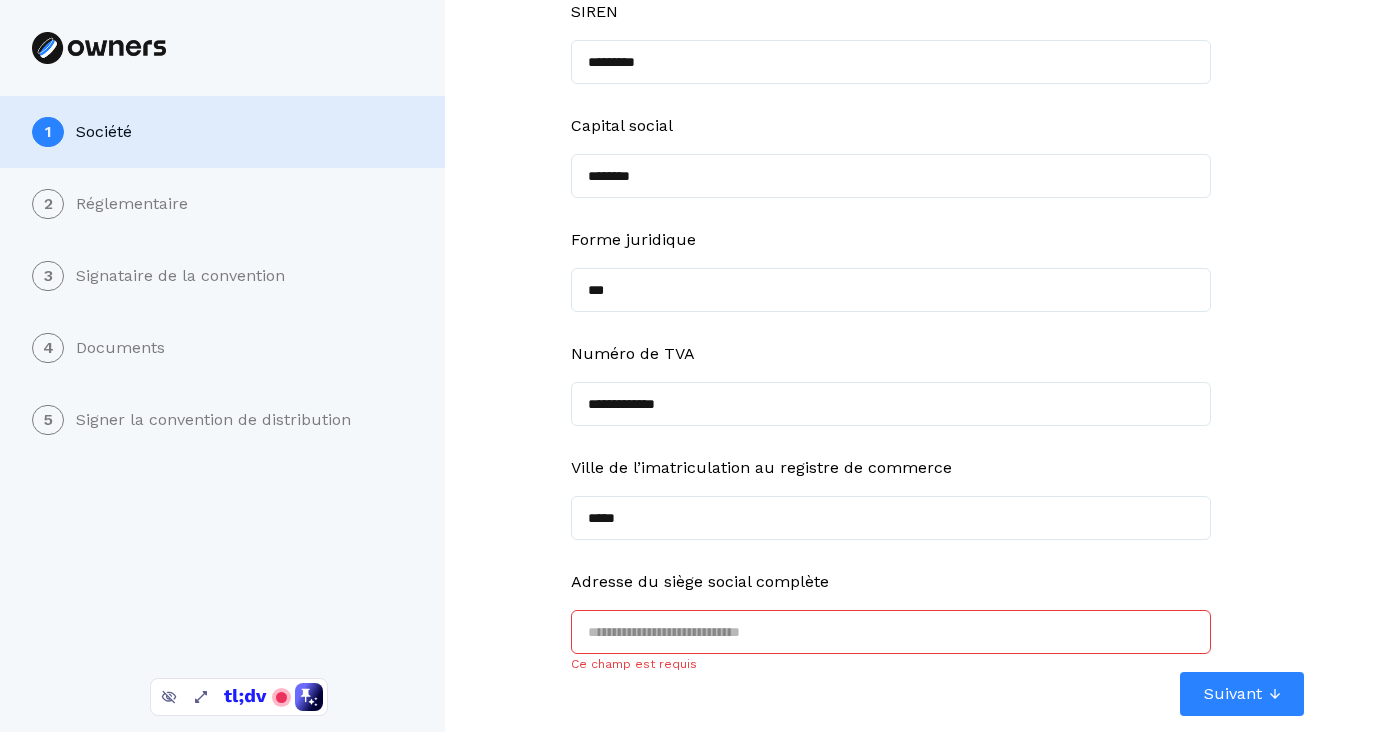 type on "*****" 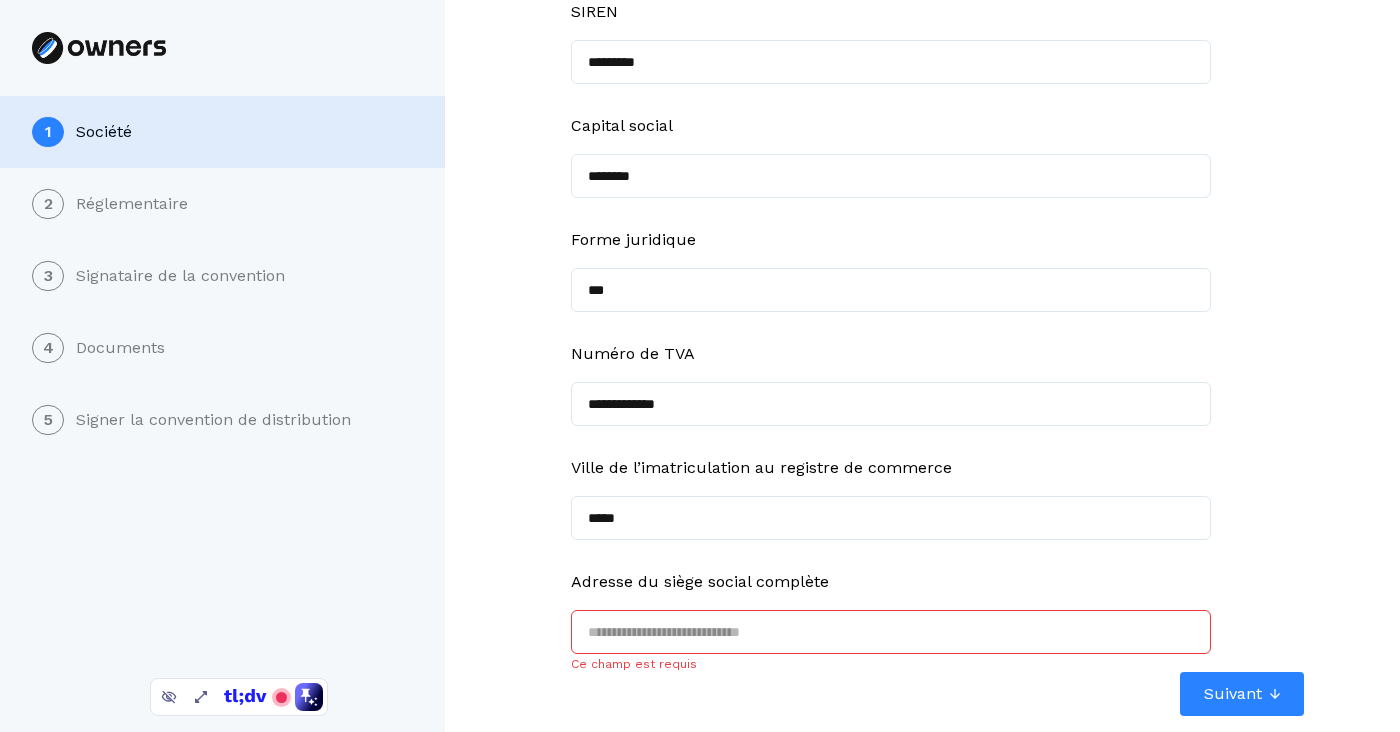 click at bounding box center (891, 632) 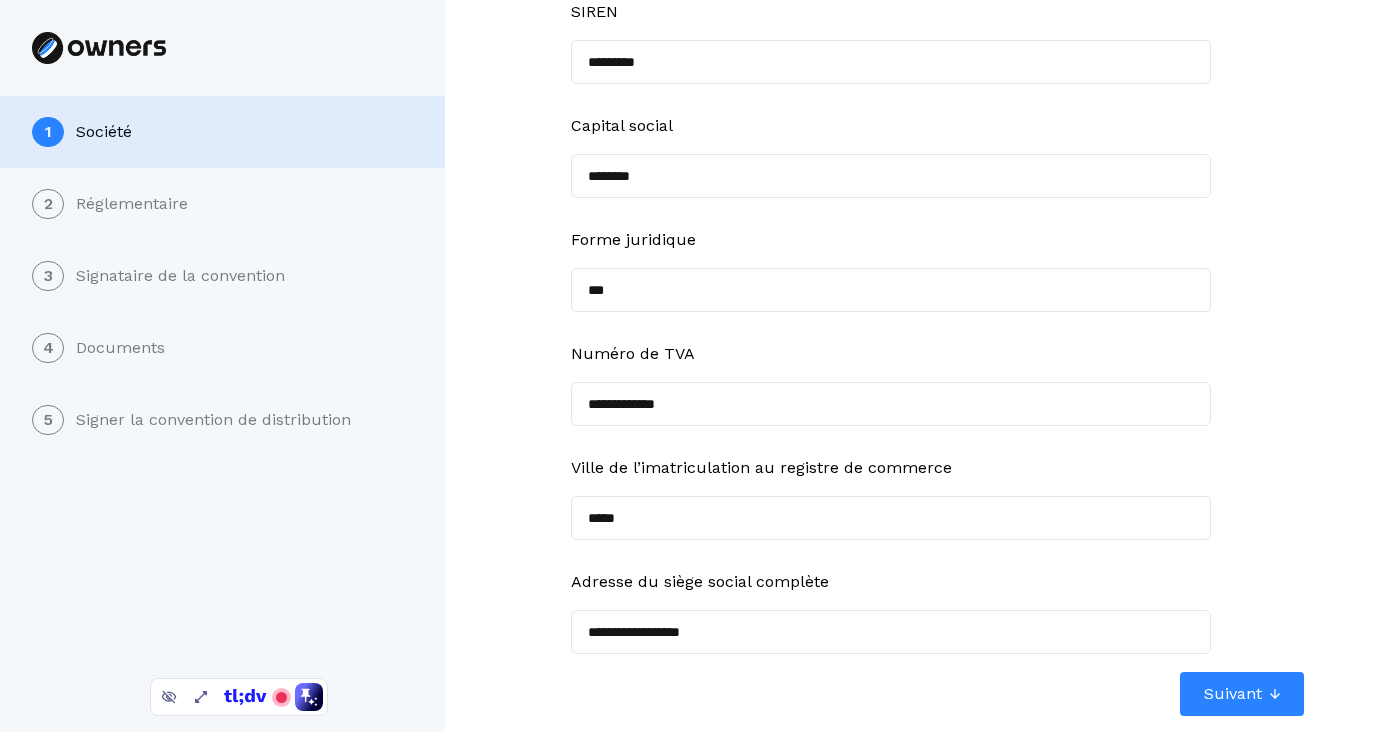 type on "**********" 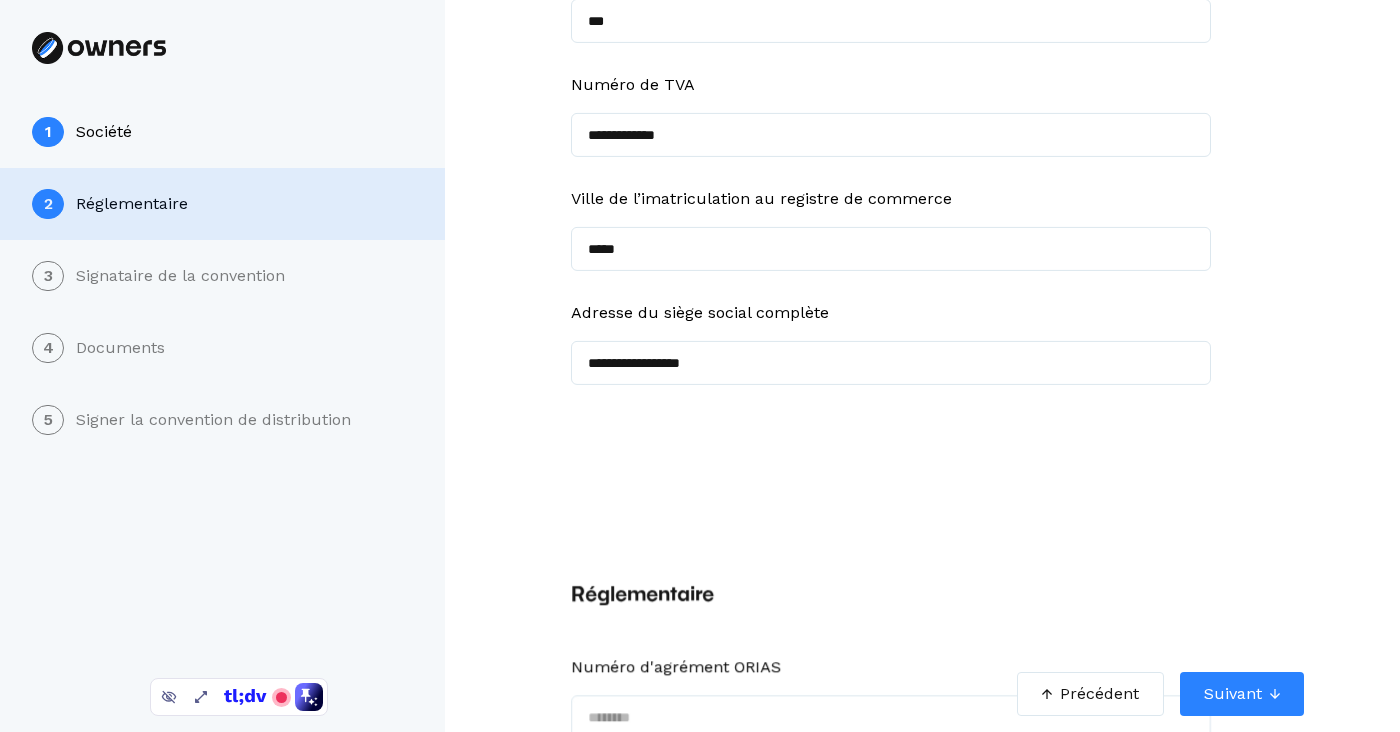 scroll, scrollTop: 0, scrollLeft: 0, axis: both 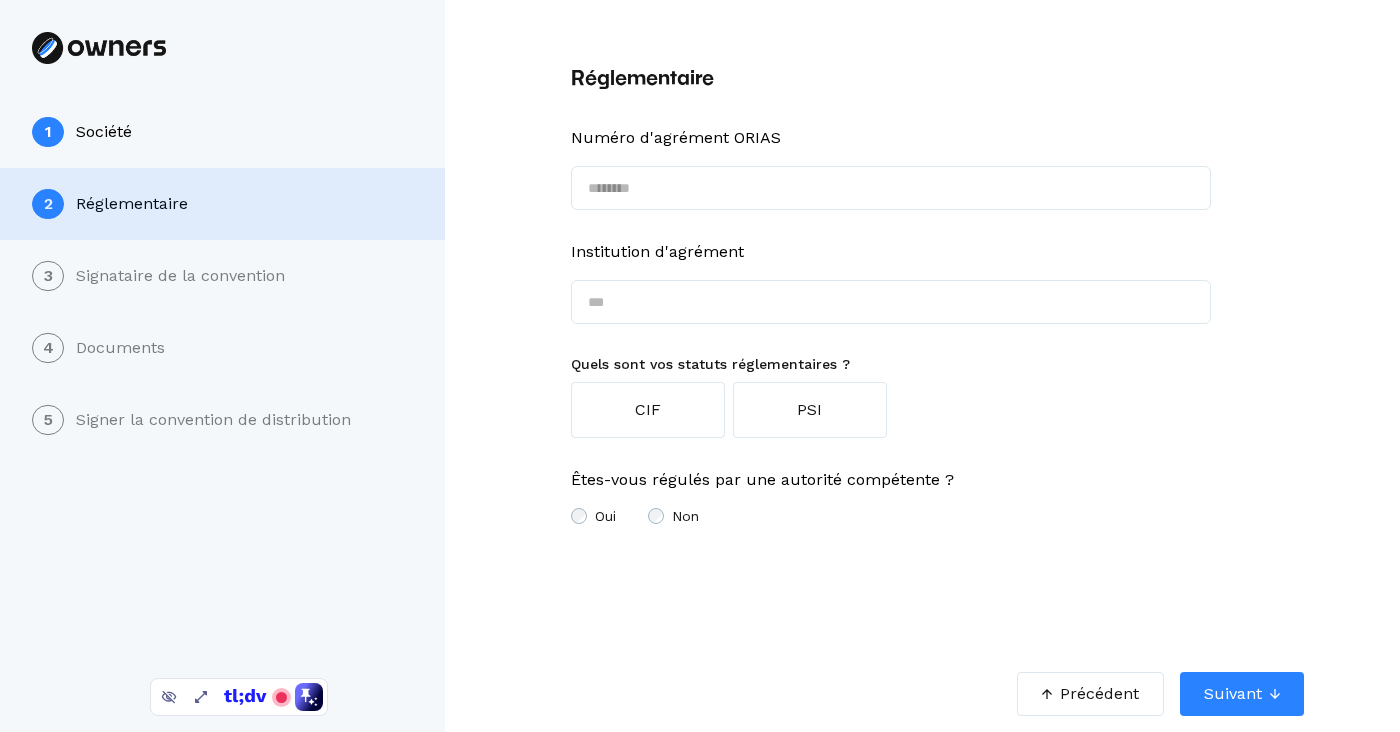 click at bounding box center (891, 188) 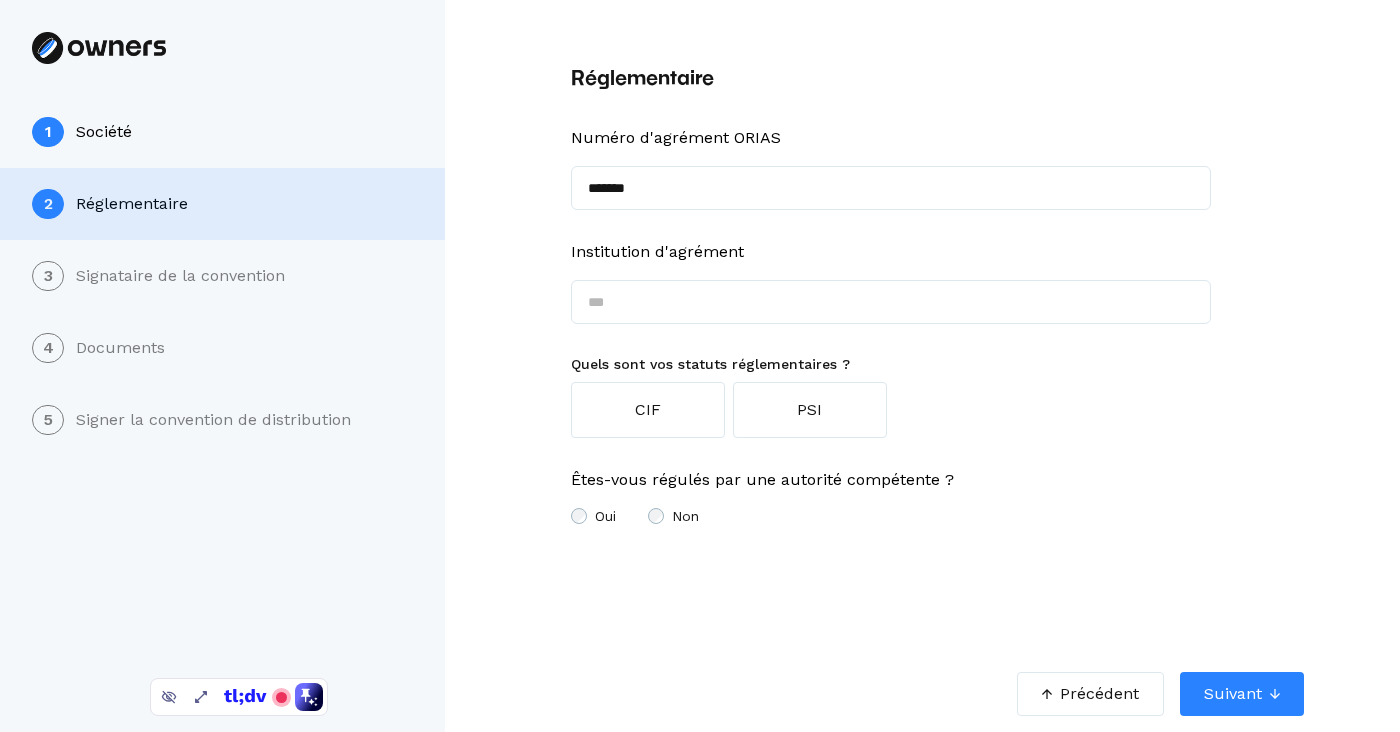 type on "*******" 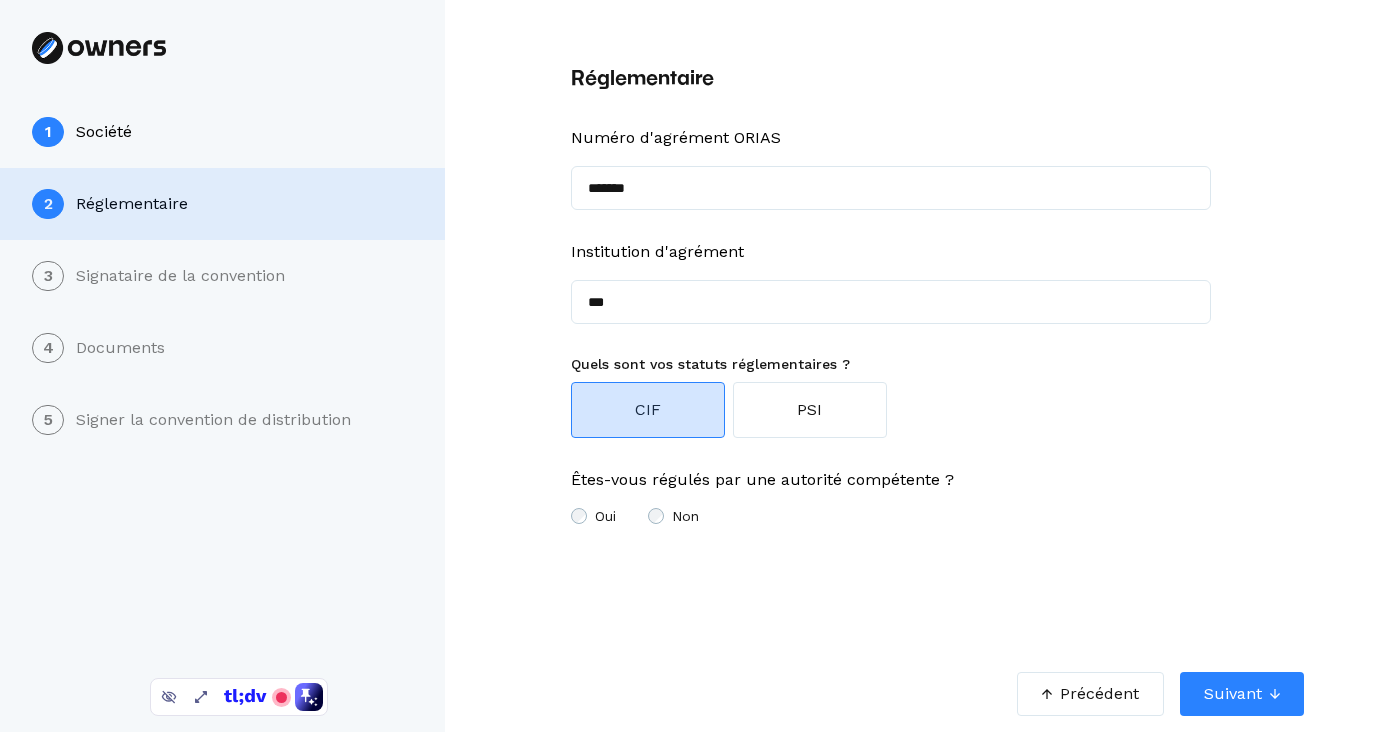 type on "***" 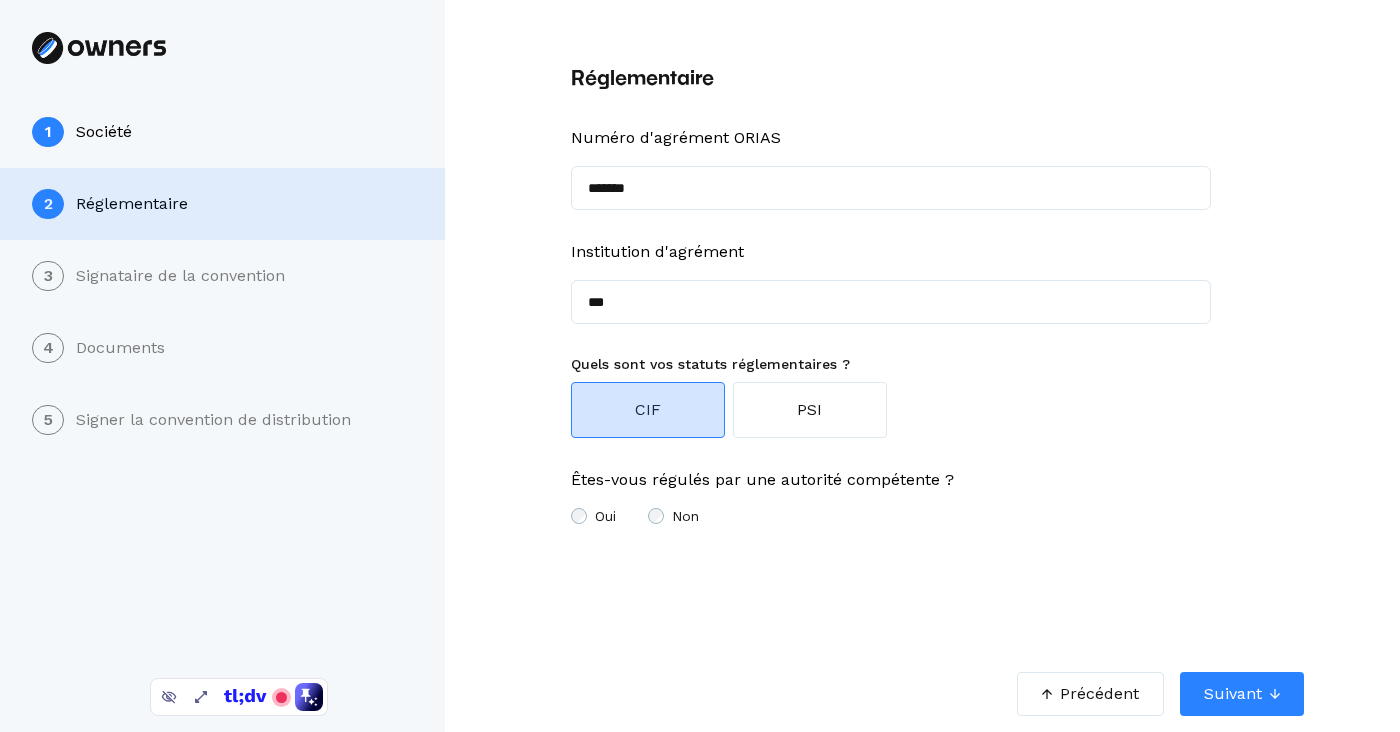 click at bounding box center (648, 410) 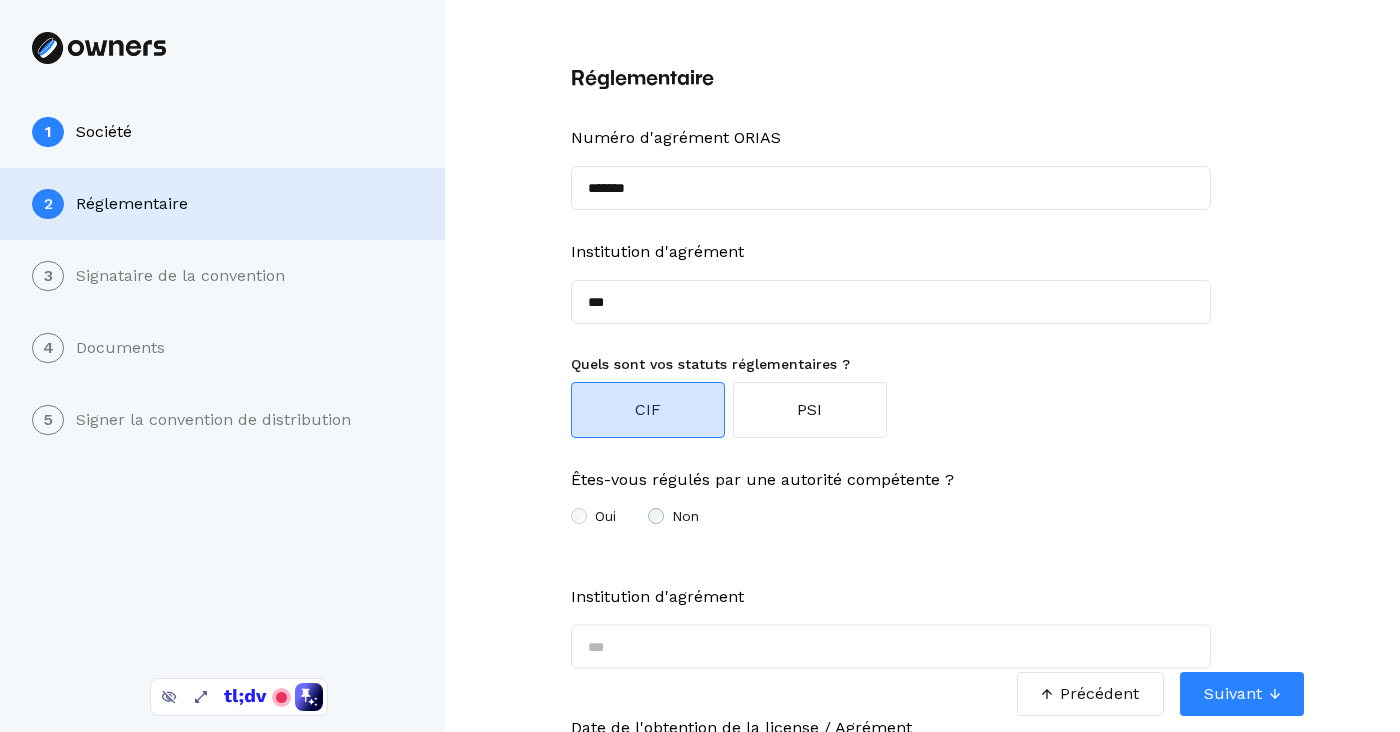 scroll, scrollTop: 98, scrollLeft: 0, axis: vertical 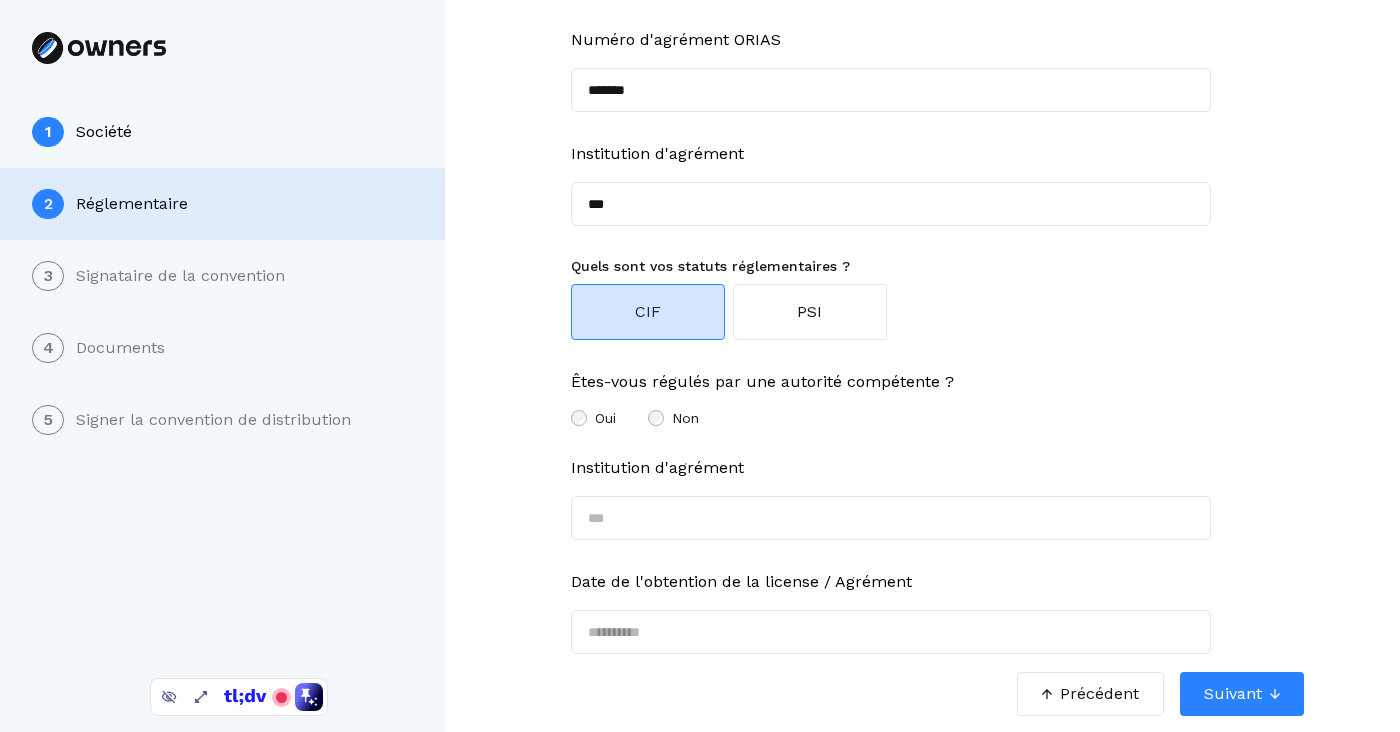 click on "Êtes-vous régulés par une autorité compétente ? Oui Non" at bounding box center (891, 405) 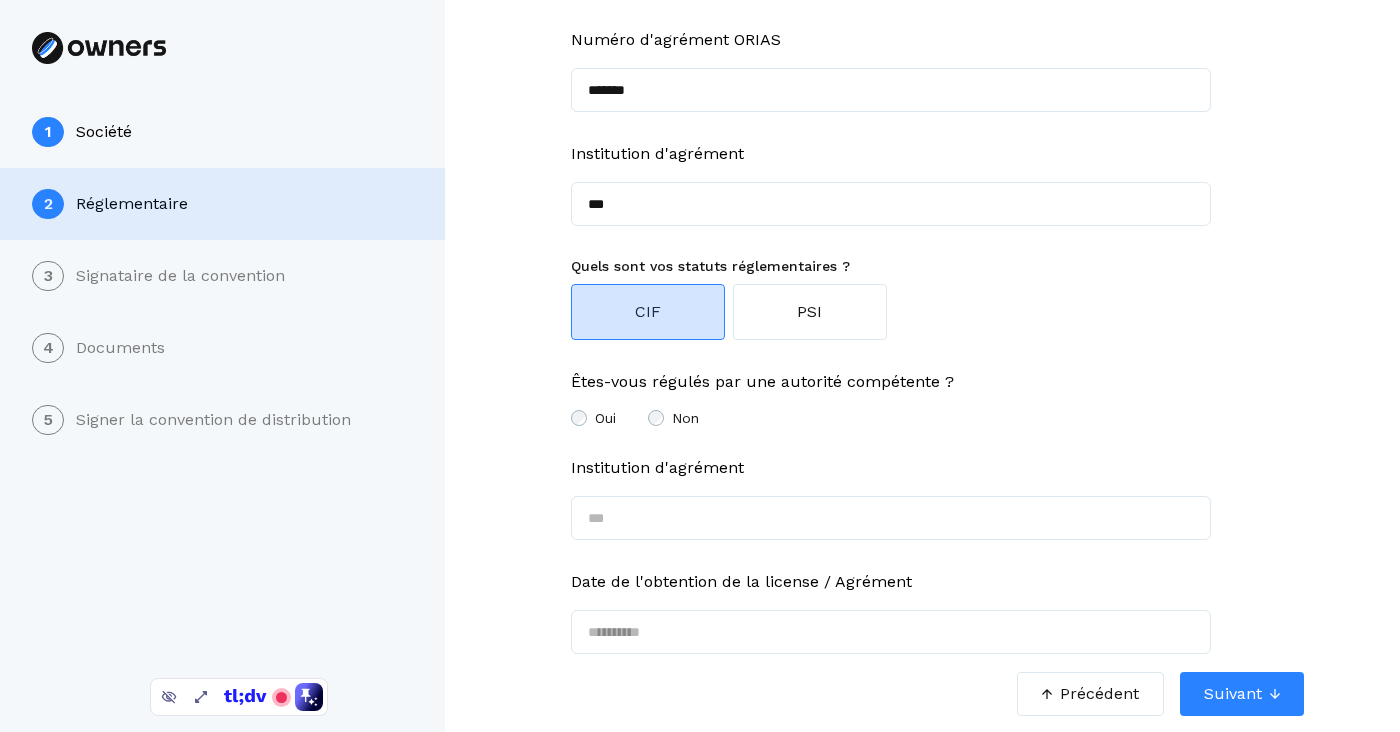 click on "Non" at bounding box center (605, 418) 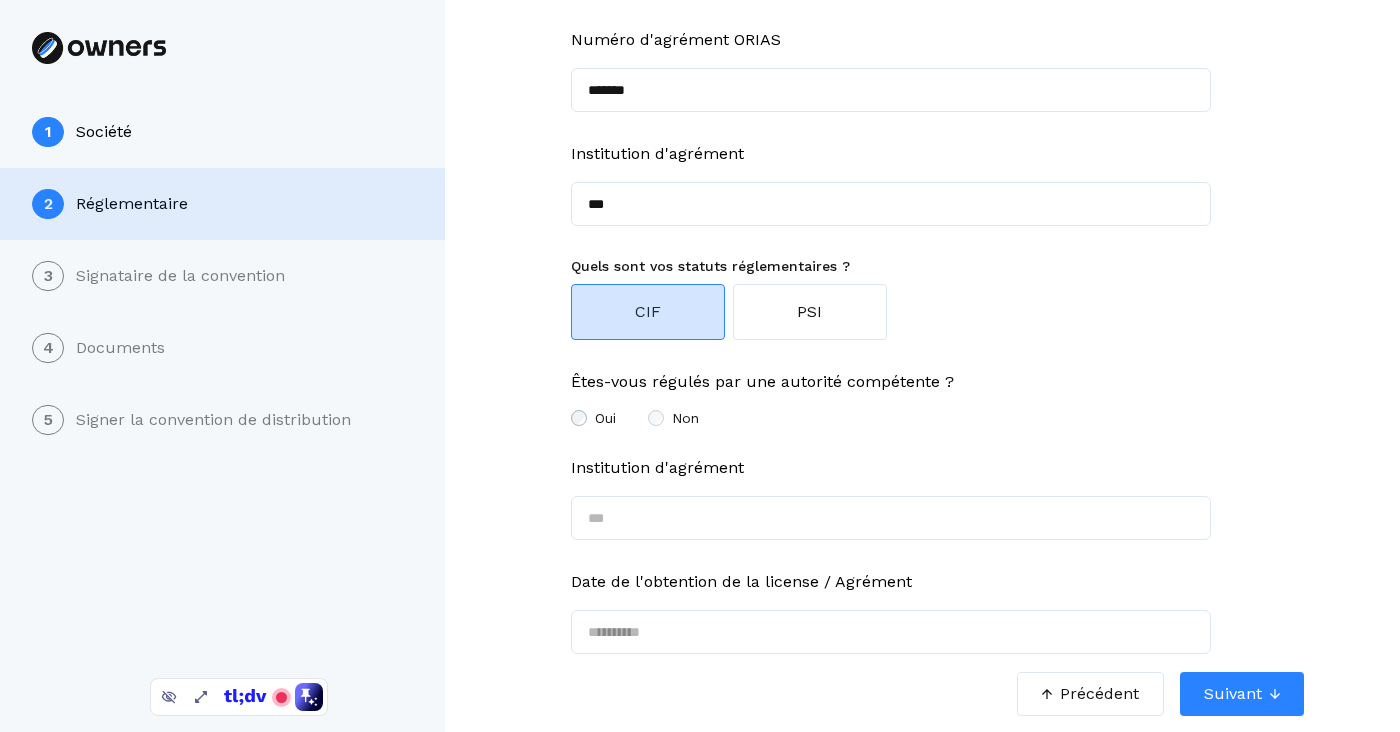scroll, scrollTop: 0, scrollLeft: 0, axis: both 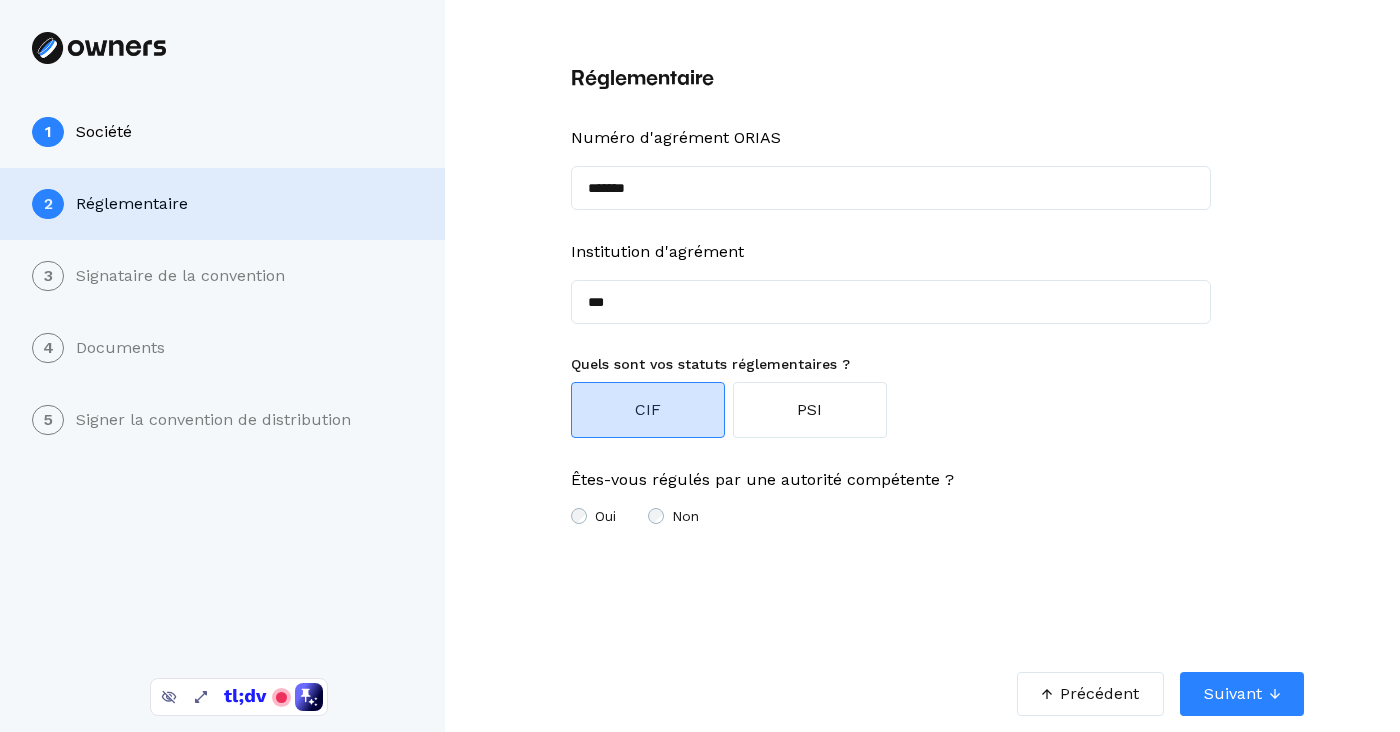 click on "Suivant" at bounding box center [1242, 694] 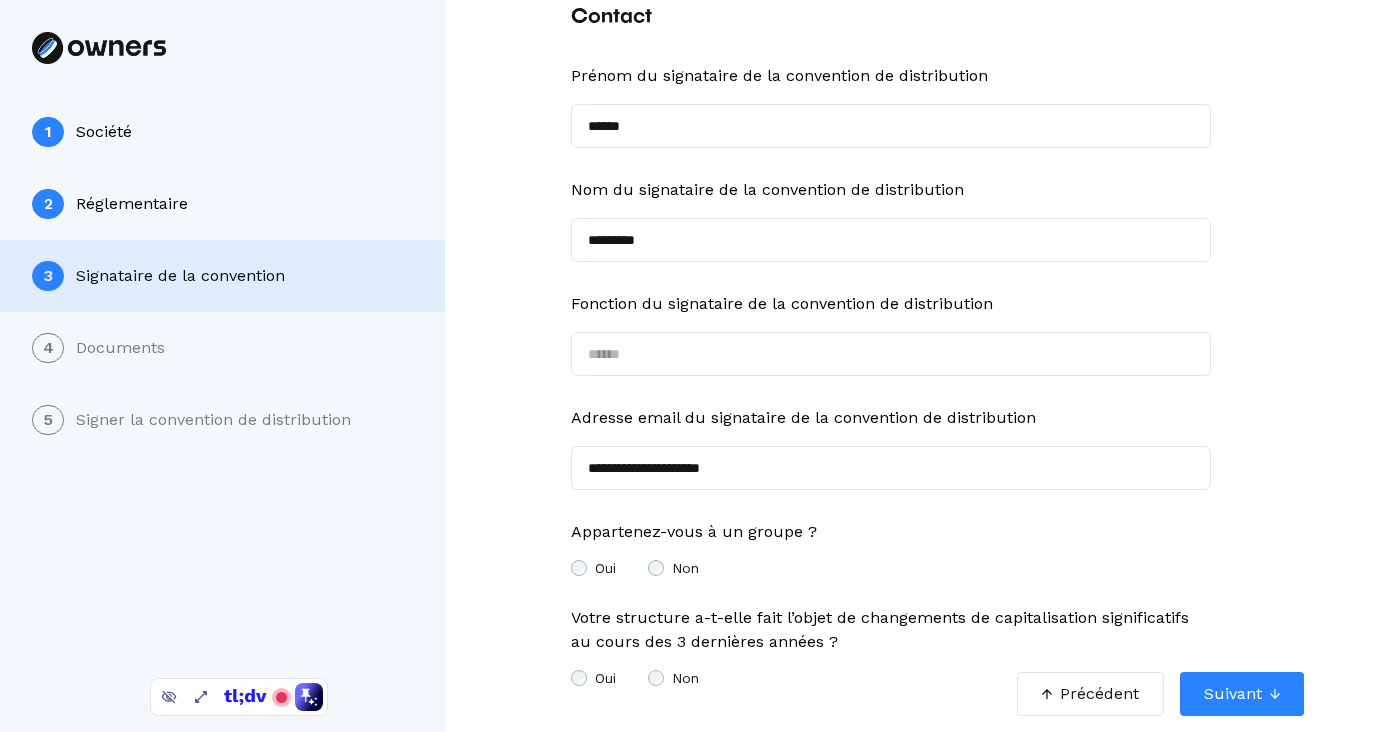 scroll, scrollTop: 94, scrollLeft: 0, axis: vertical 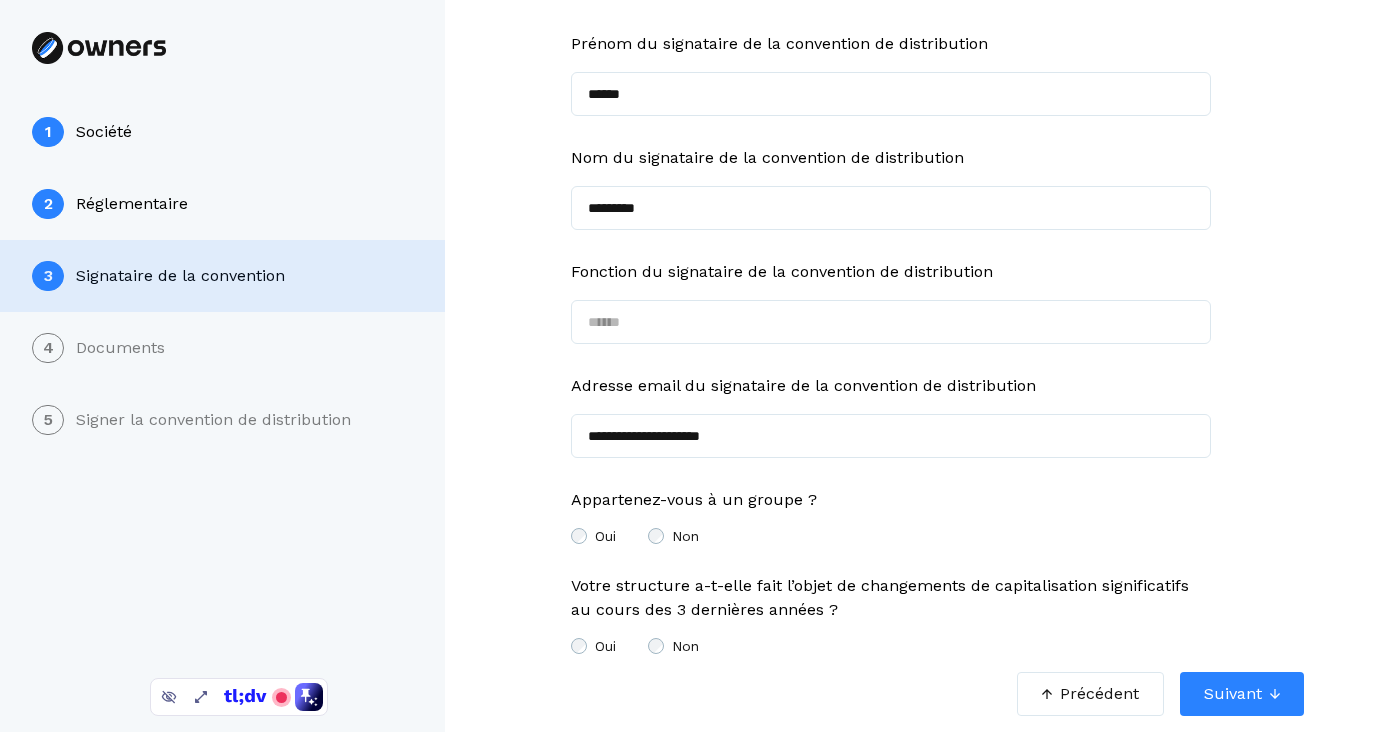 click on "Suivant" at bounding box center (1233, 694) 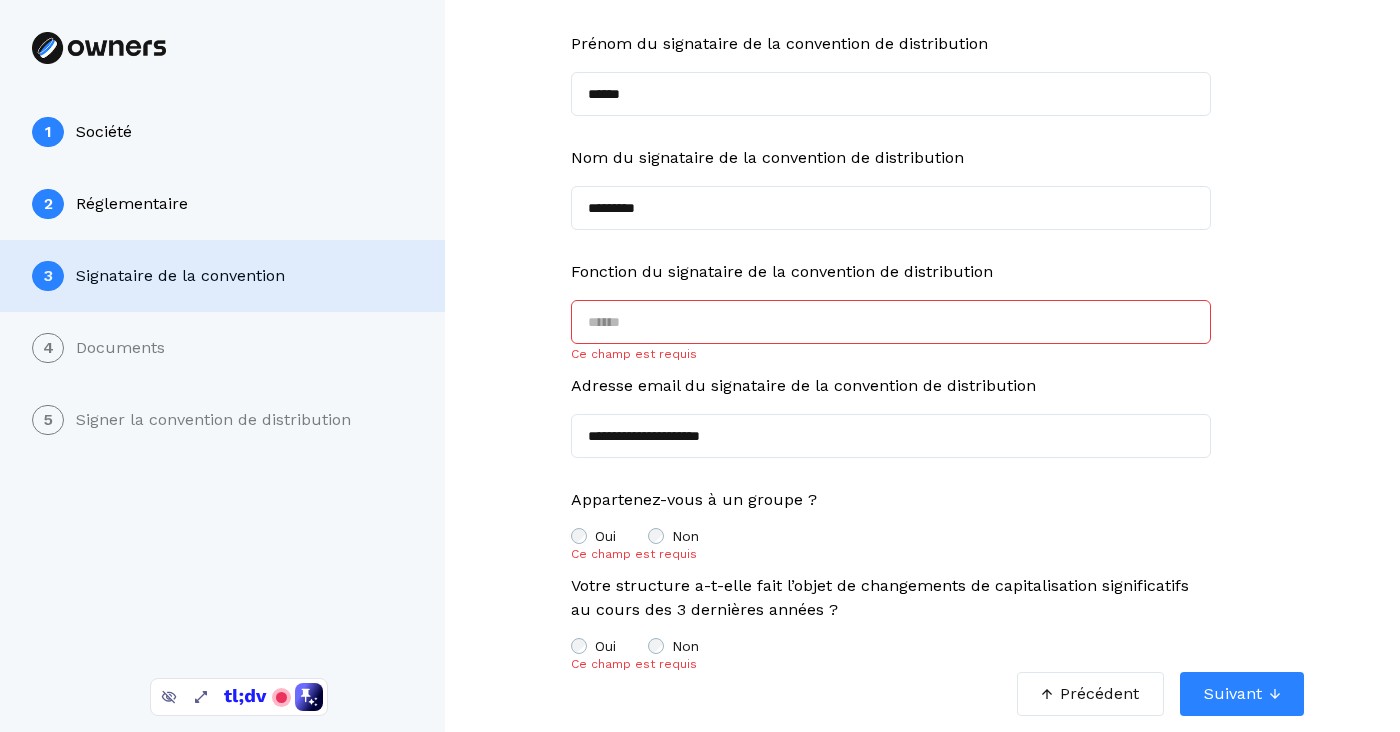 scroll, scrollTop: 0, scrollLeft: 0, axis: both 